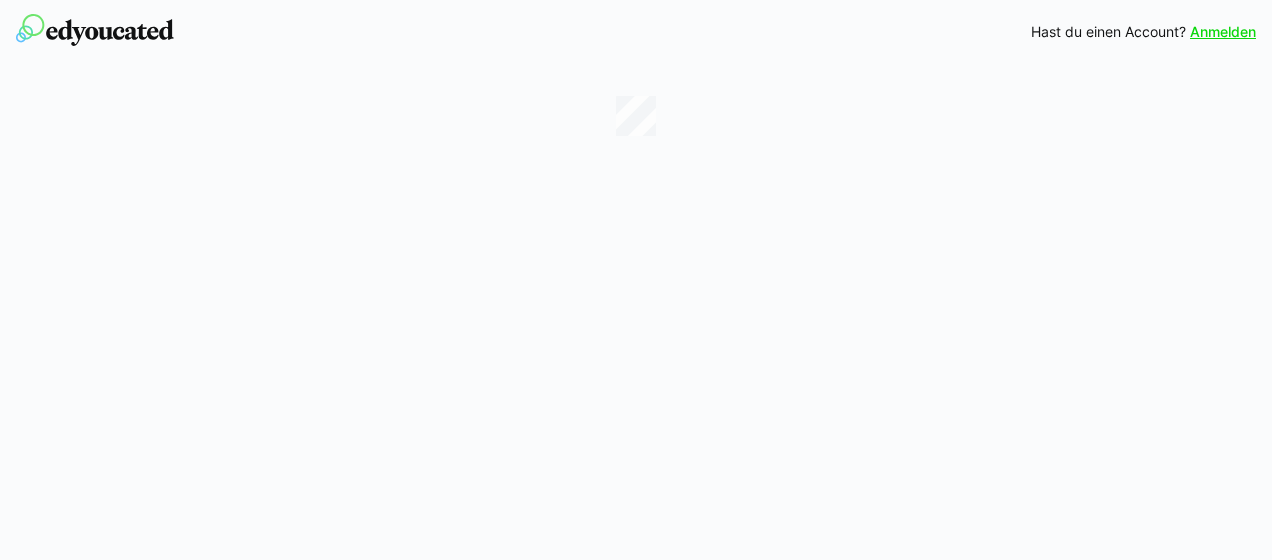 scroll, scrollTop: 0, scrollLeft: 0, axis: both 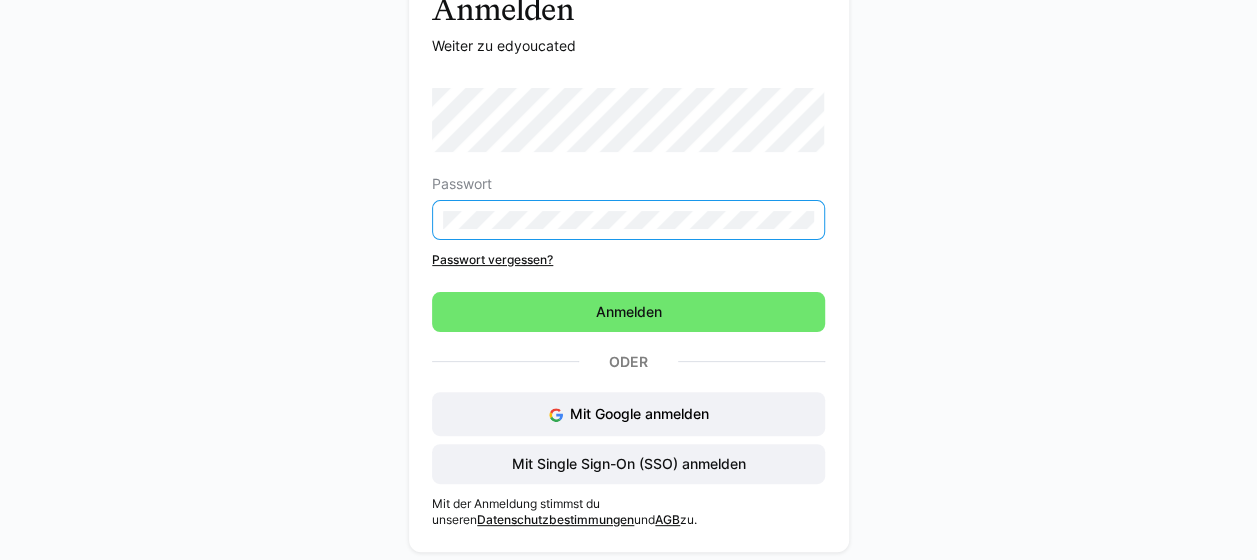 click on "Mit Single Sign-On (SSO) anmelden" 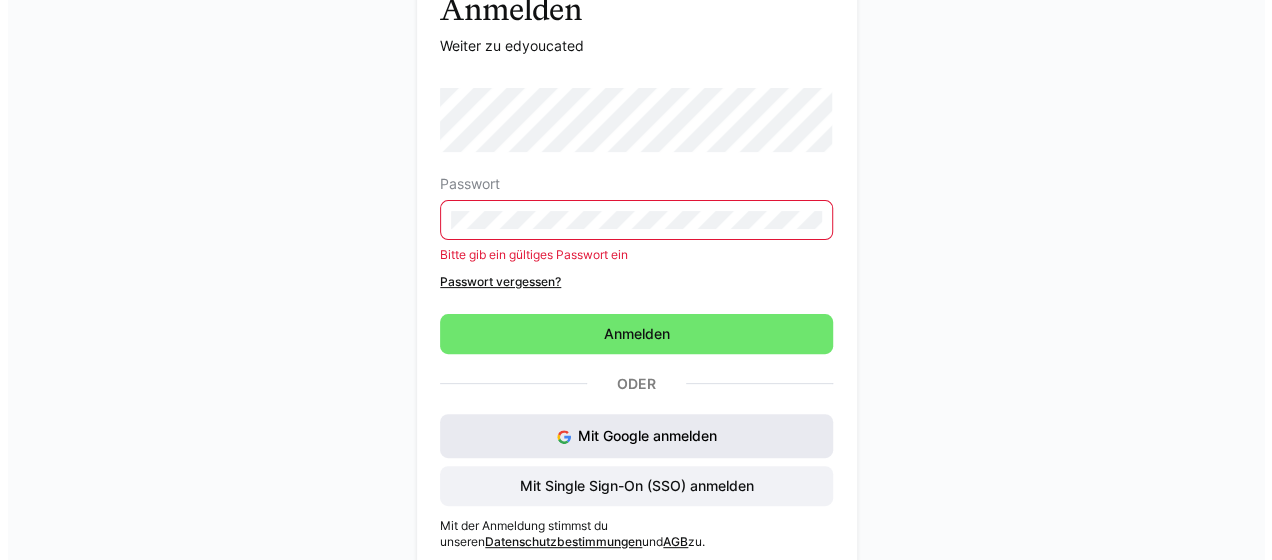 scroll, scrollTop: 0, scrollLeft: 0, axis: both 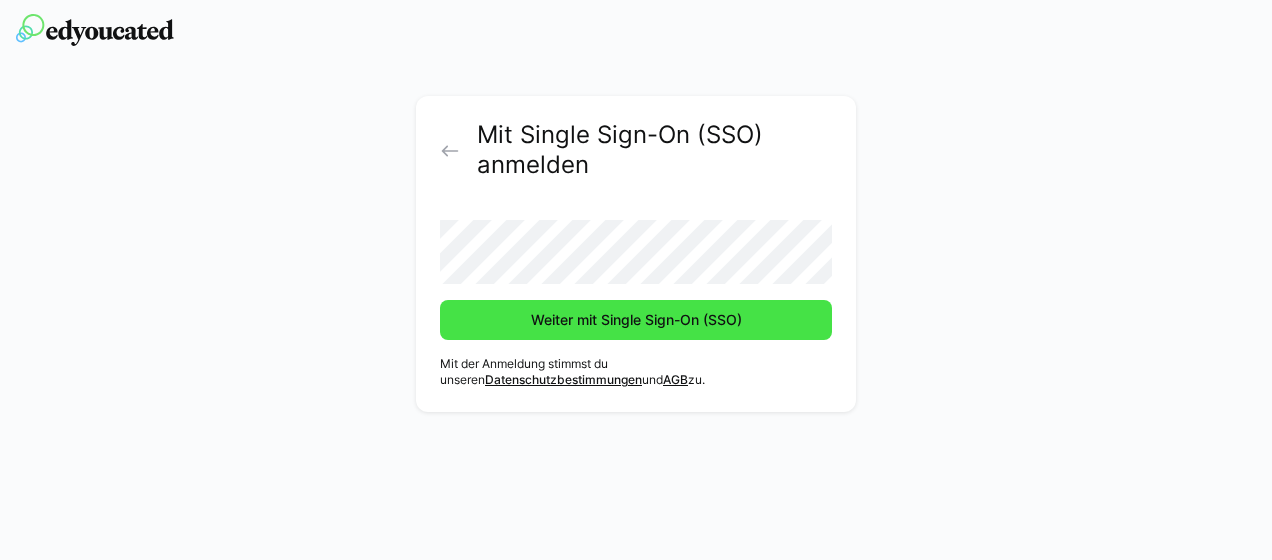 click on "Weiter mit Single Sign-On (SSO)" 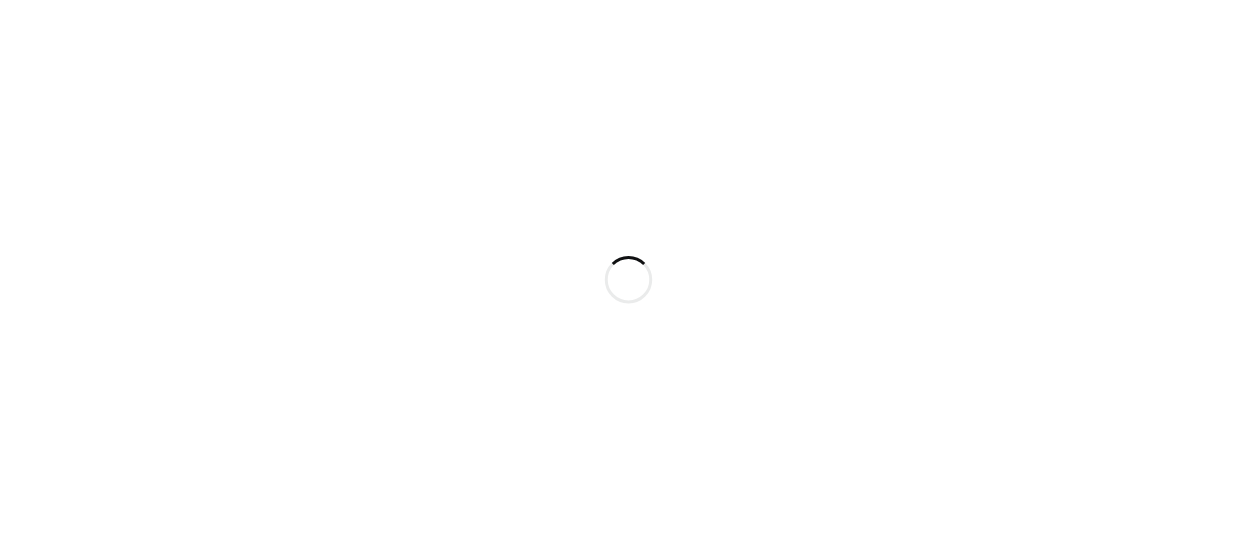 scroll, scrollTop: 0, scrollLeft: 0, axis: both 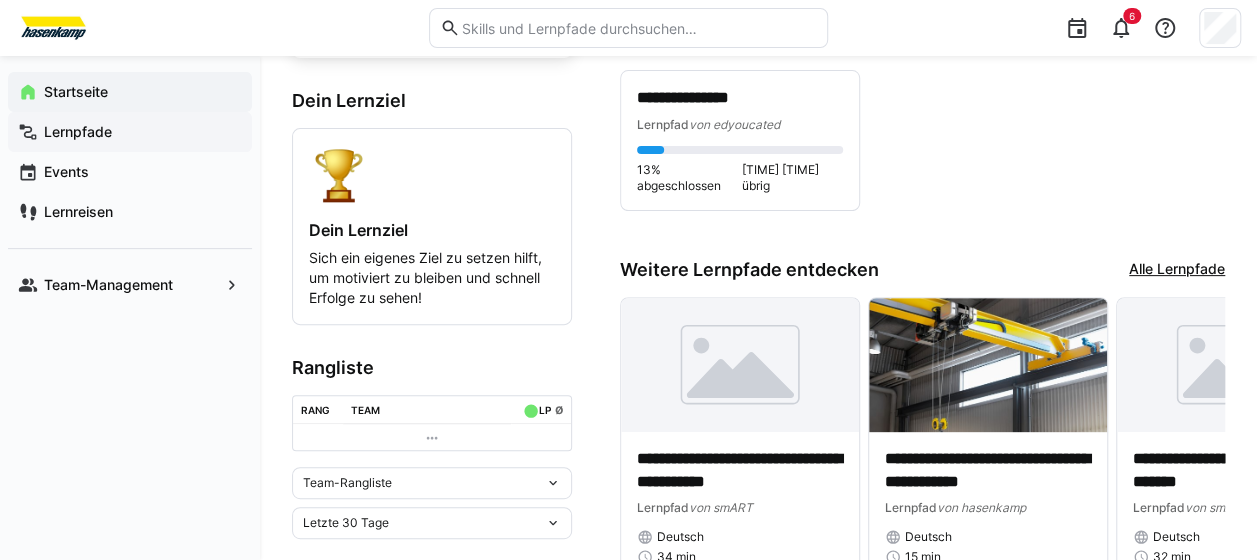click on "Lernpfade" 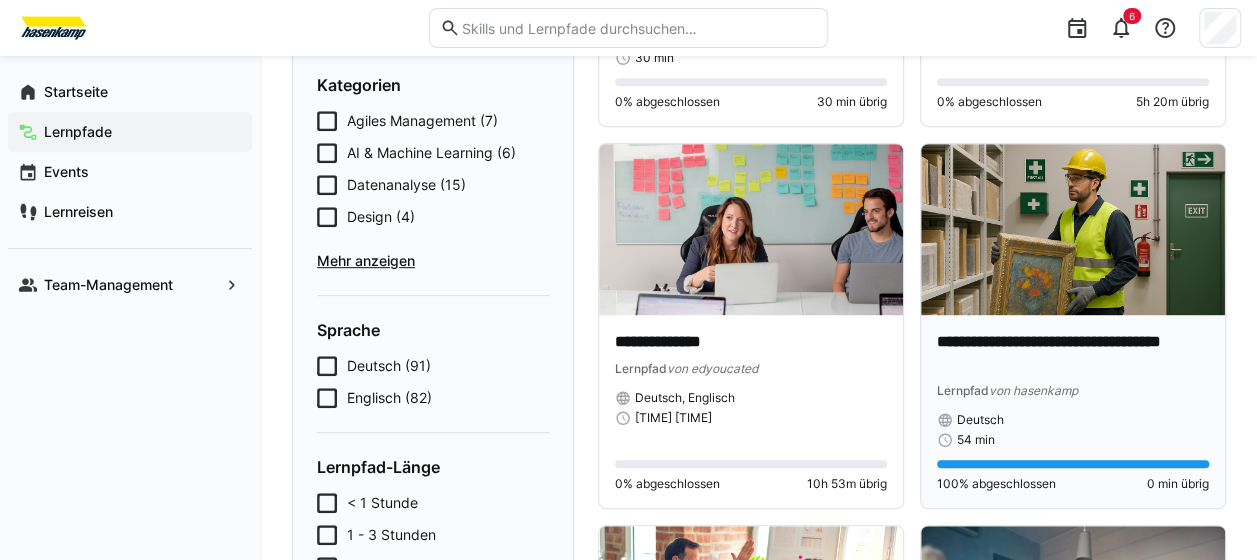 scroll, scrollTop: 466, scrollLeft: 0, axis: vertical 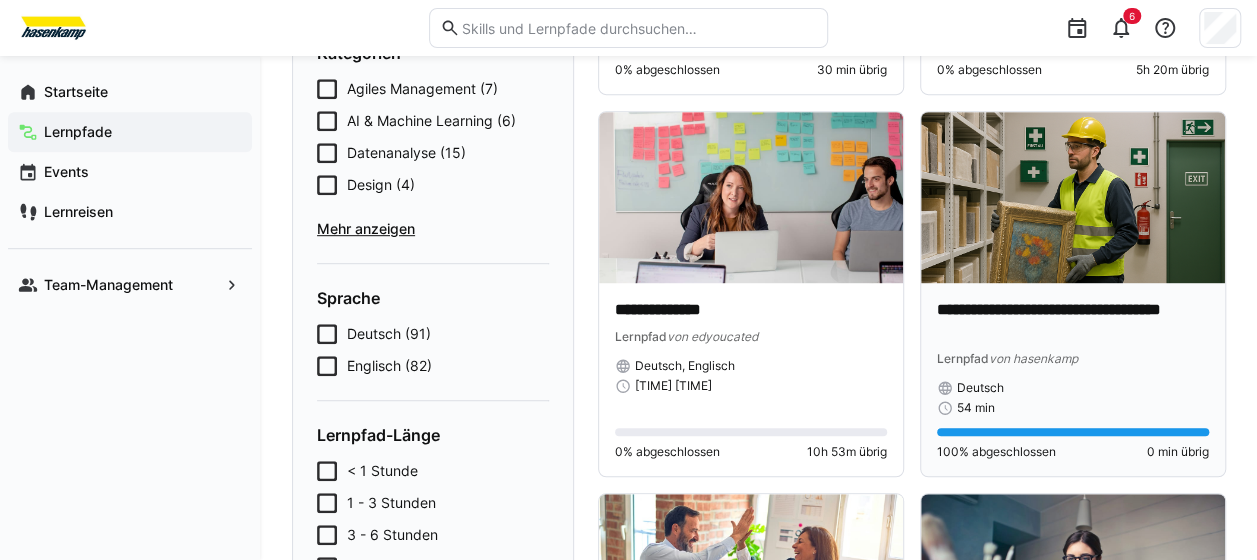 click on "**********" 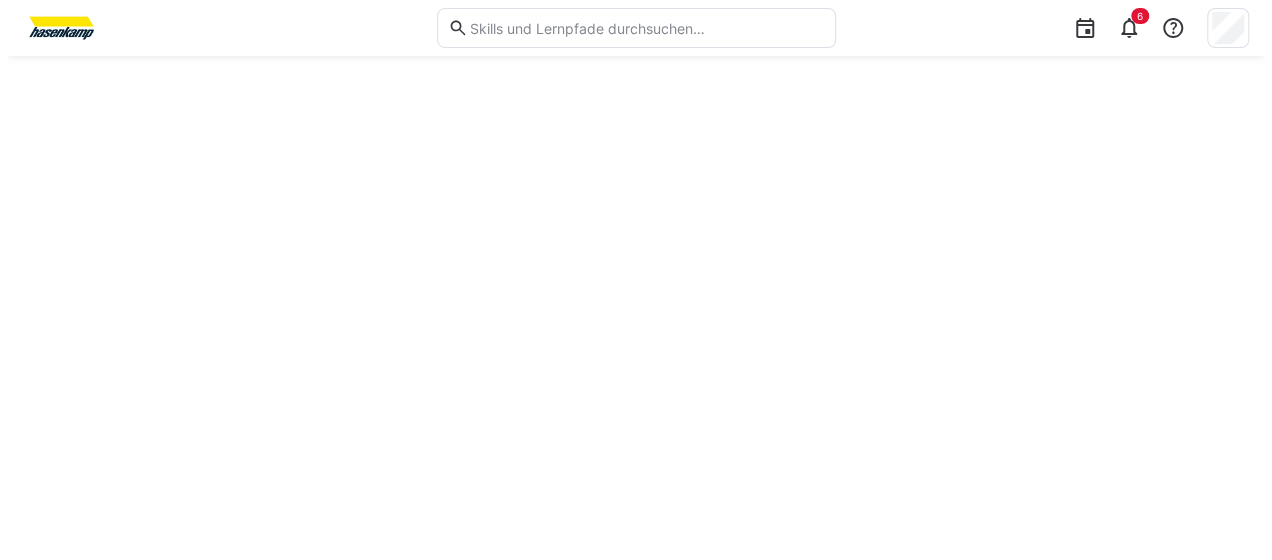 scroll, scrollTop: 0, scrollLeft: 0, axis: both 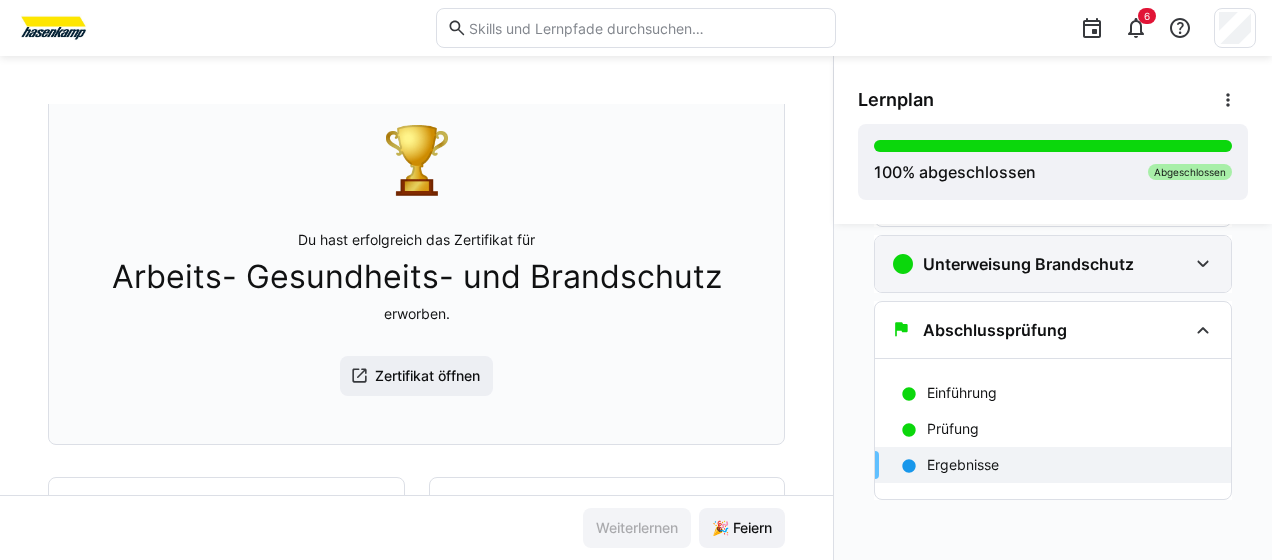 click on "Unterweisung Brandschutz" 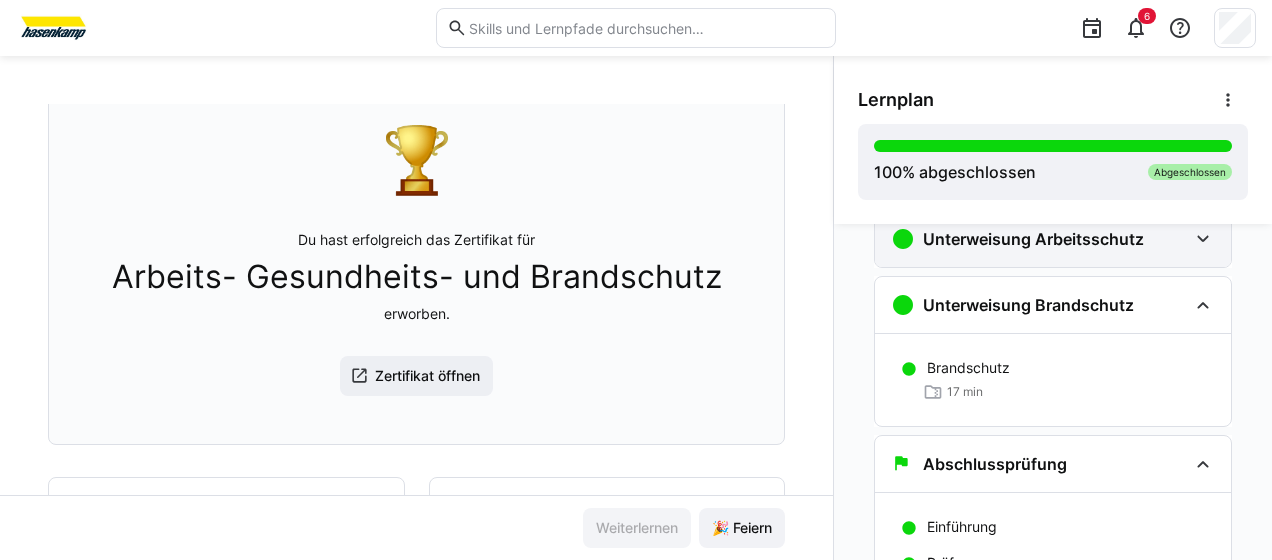 scroll, scrollTop: 0, scrollLeft: 0, axis: both 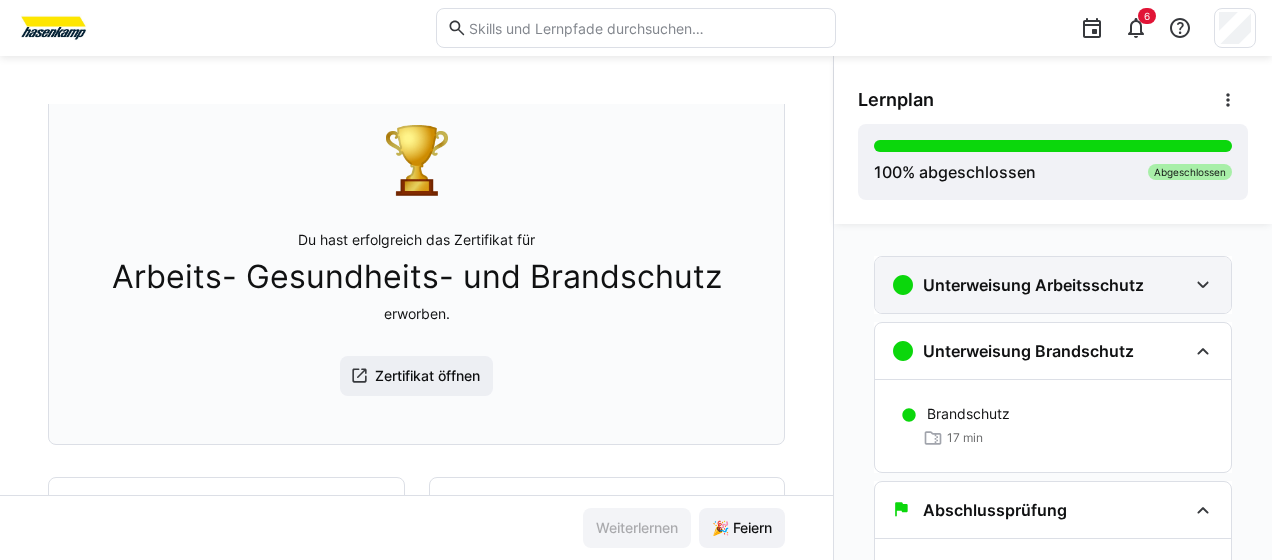 click on "Unterweisung Arbeitsschutz" 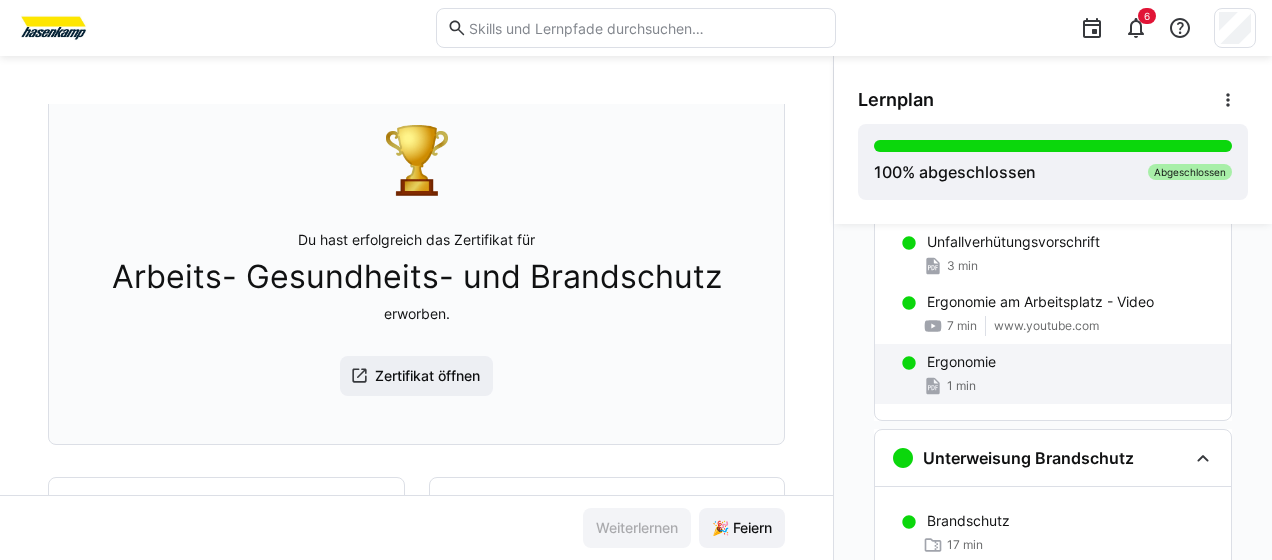 scroll, scrollTop: 200, scrollLeft: 0, axis: vertical 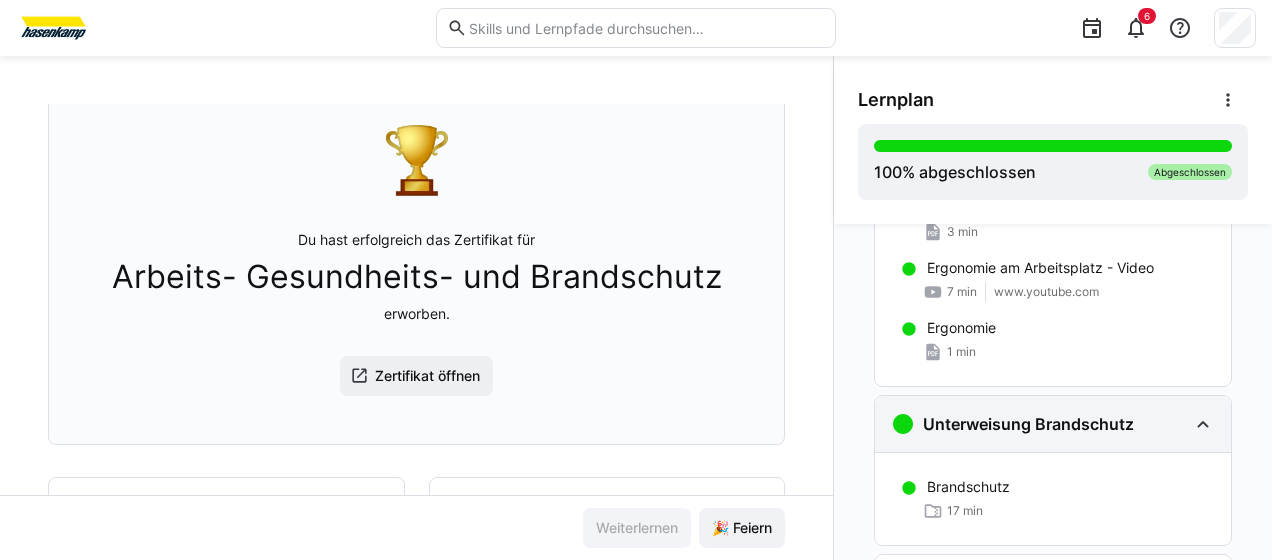 click on "Unterweisung Brandschutz" 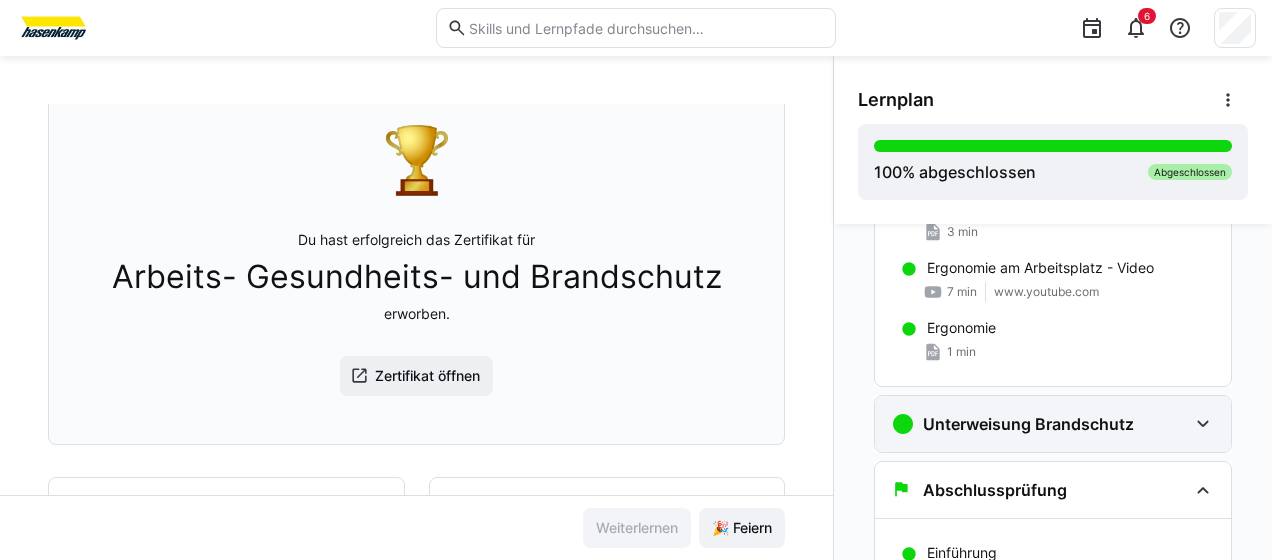 click on "Unterweisung Brandschutz" 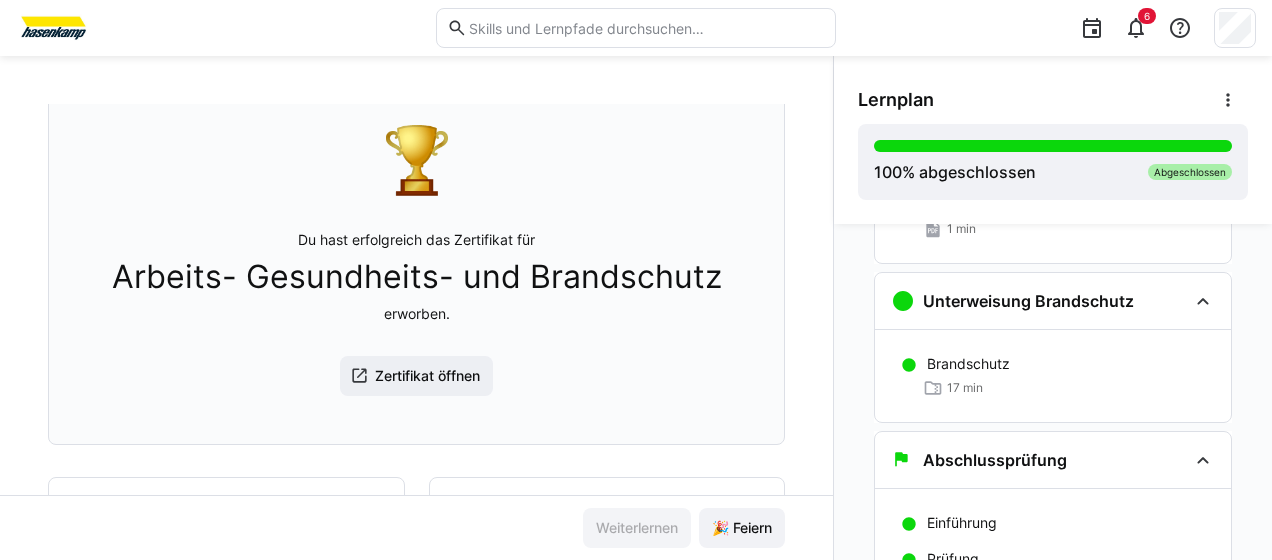scroll, scrollTop: 333, scrollLeft: 0, axis: vertical 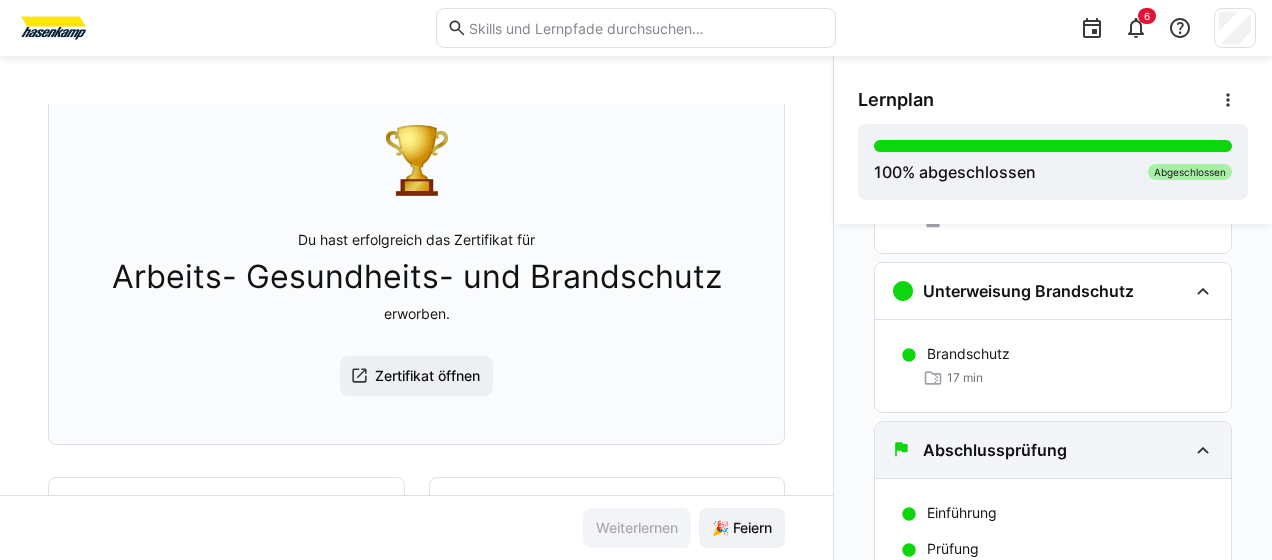 click on "Abschlussprüfung" 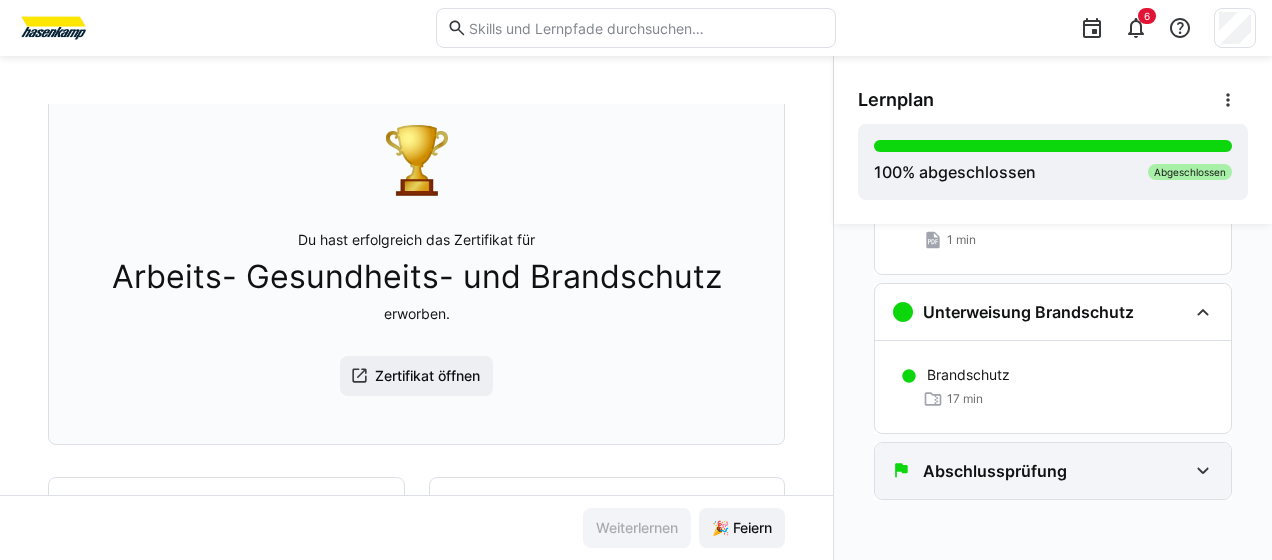 click on "Abschlussprüfung" 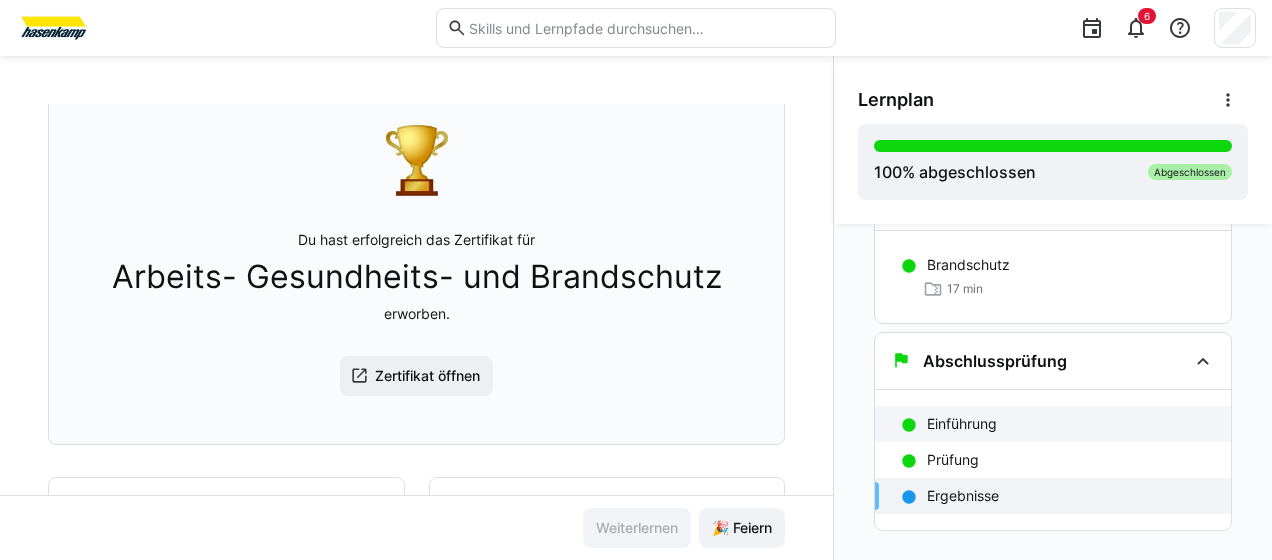scroll, scrollTop: 453, scrollLeft: 0, axis: vertical 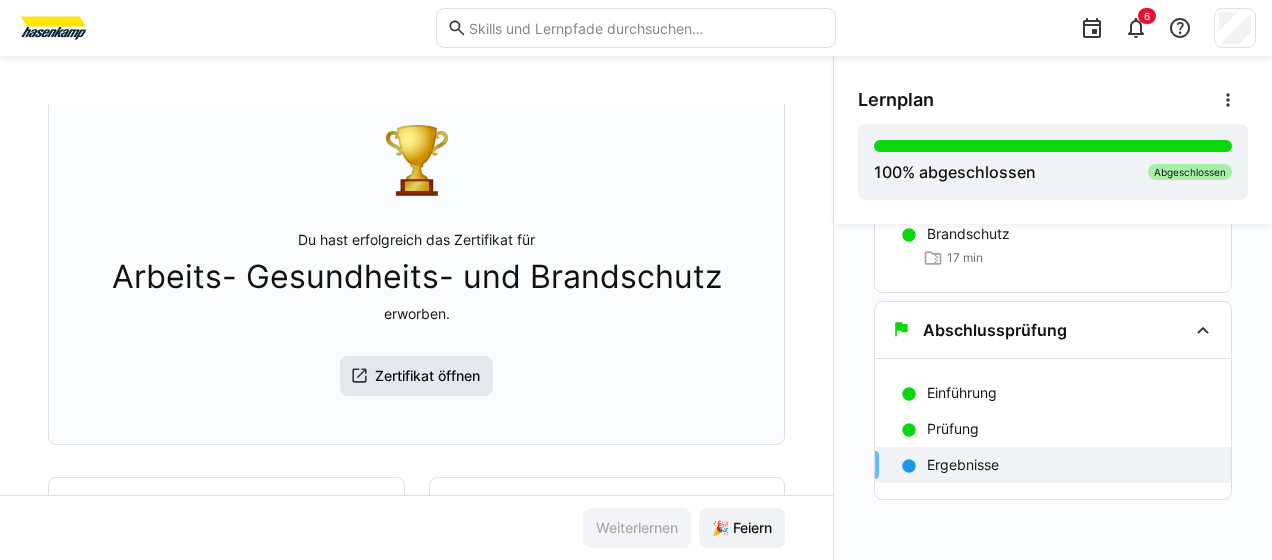 click on "Zertifikat öffnen" 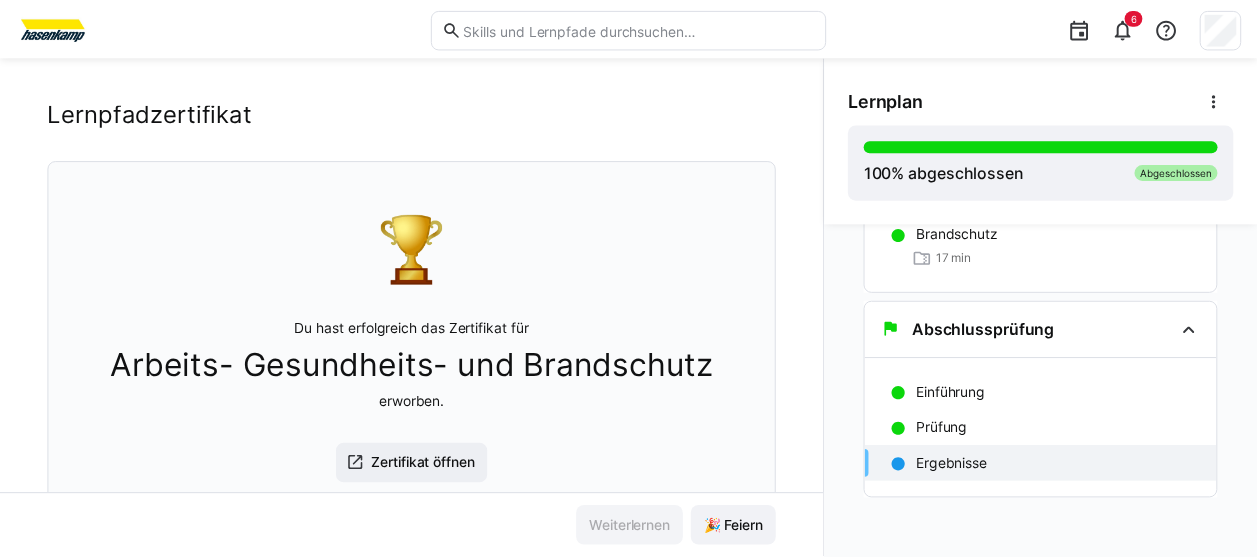 scroll, scrollTop: 0, scrollLeft: 0, axis: both 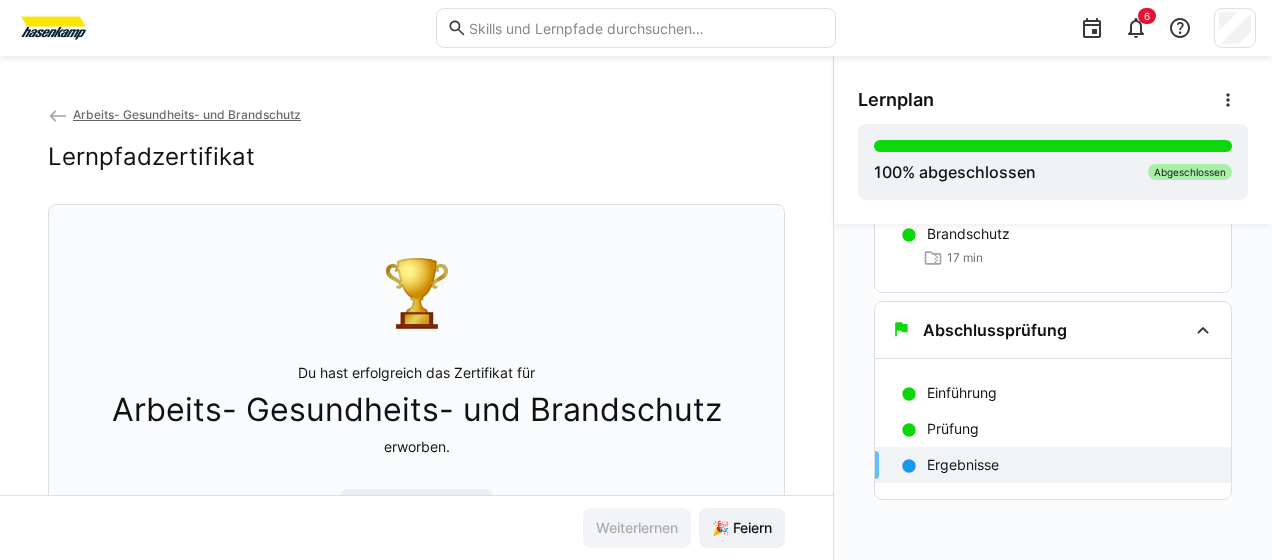 drag, startPoint x: 871, startPoint y: 44, endPoint x: 840, endPoint y: 48, distance: 31.257 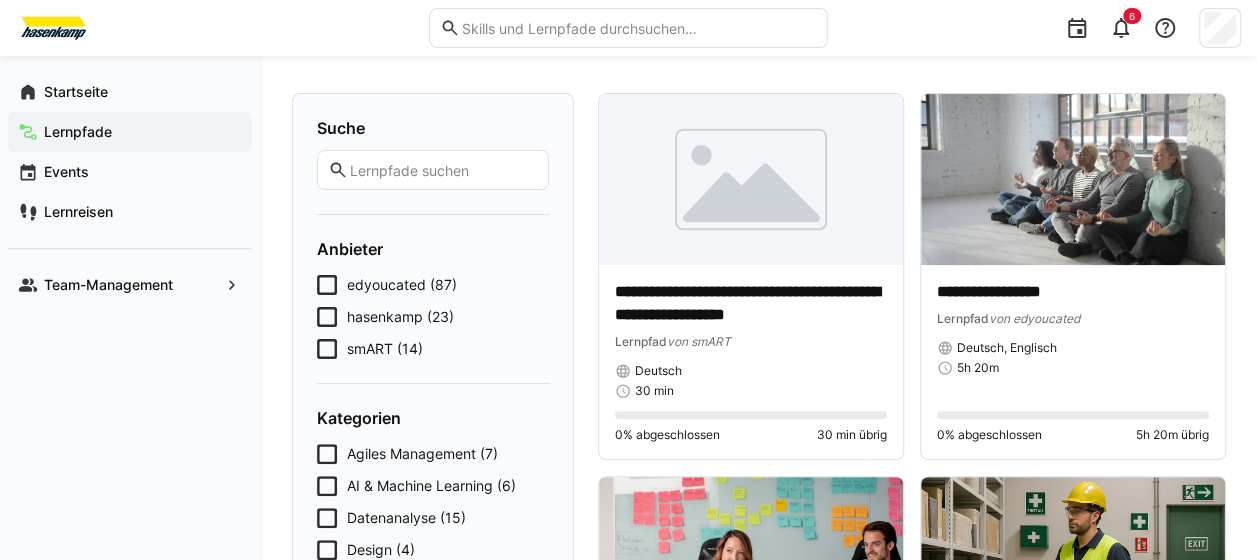 scroll, scrollTop: 133, scrollLeft: 0, axis: vertical 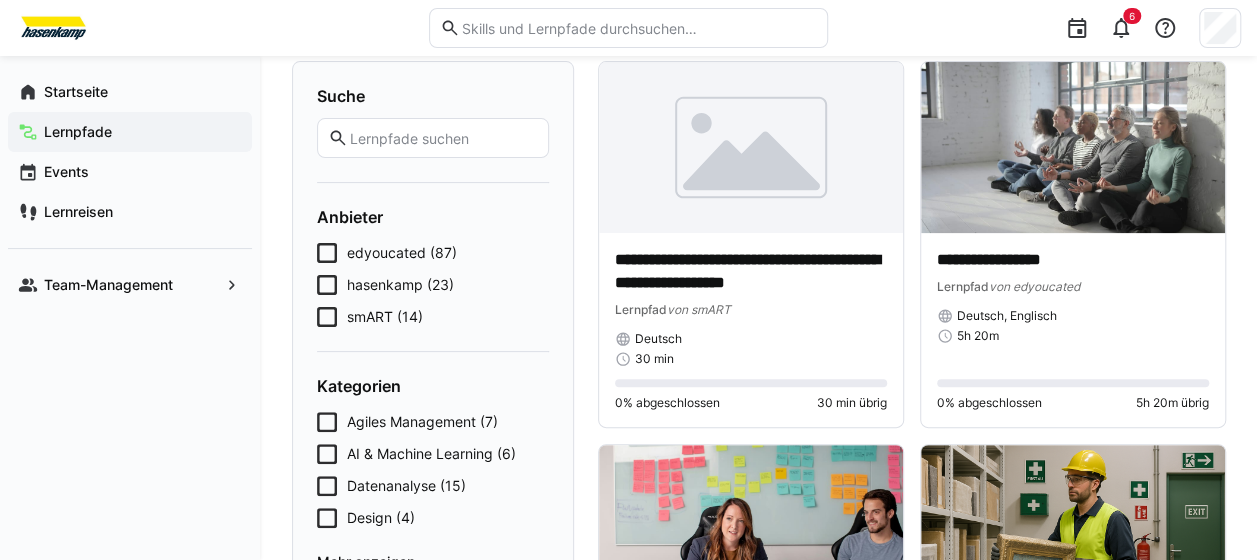 click on "hasenkamp (23)" 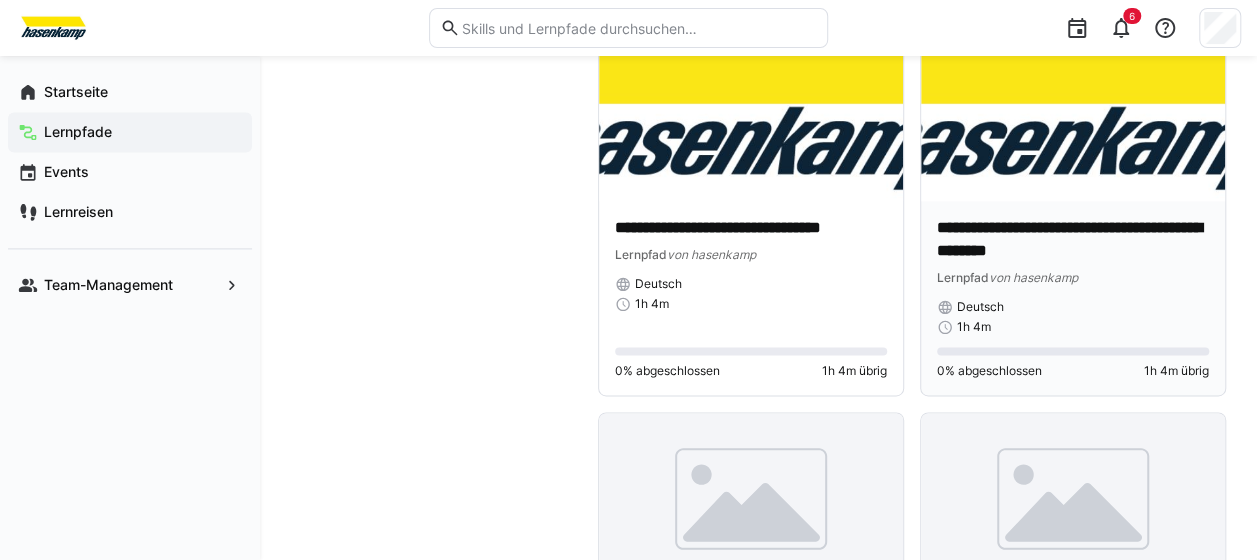 scroll, scrollTop: 1333, scrollLeft: 0, axis: vertical 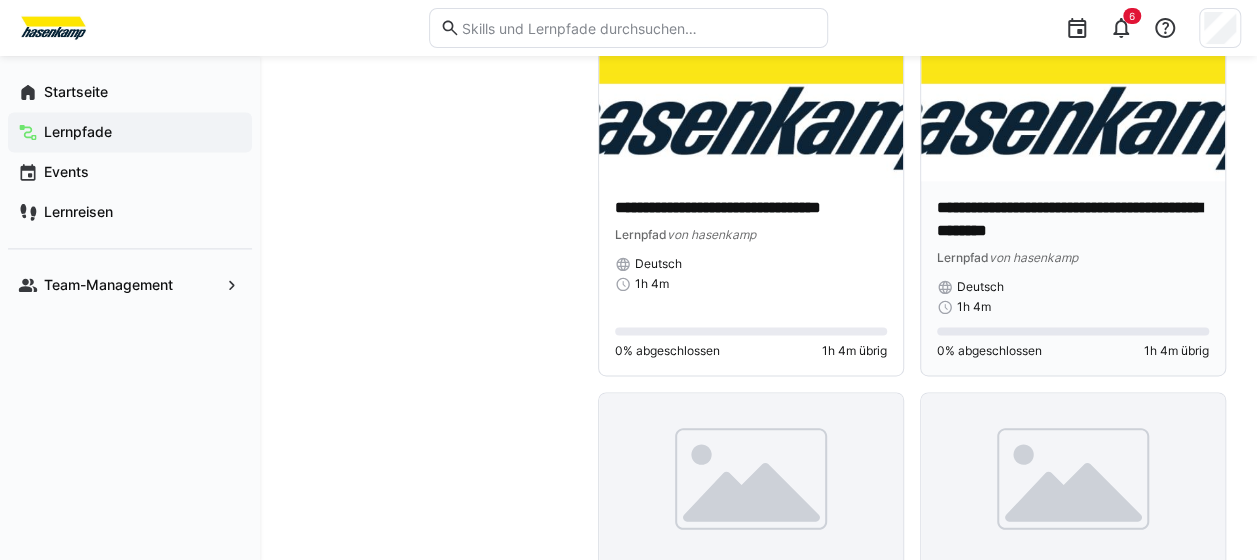 click on "**********" 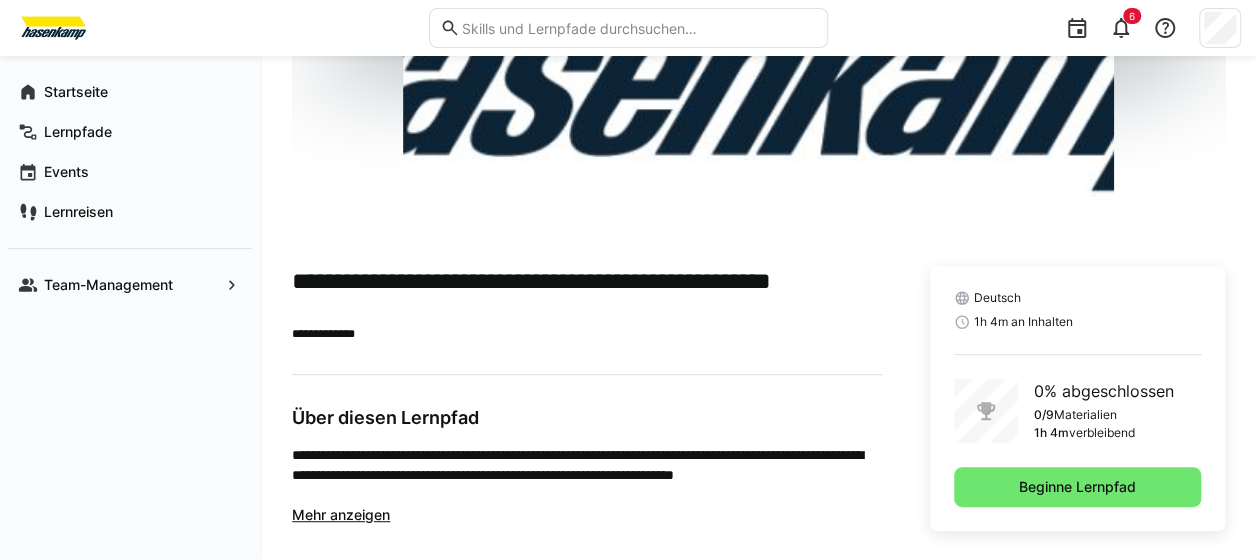 scroll, scrollTop: 272, scrollLeft: 0, axis: vertical 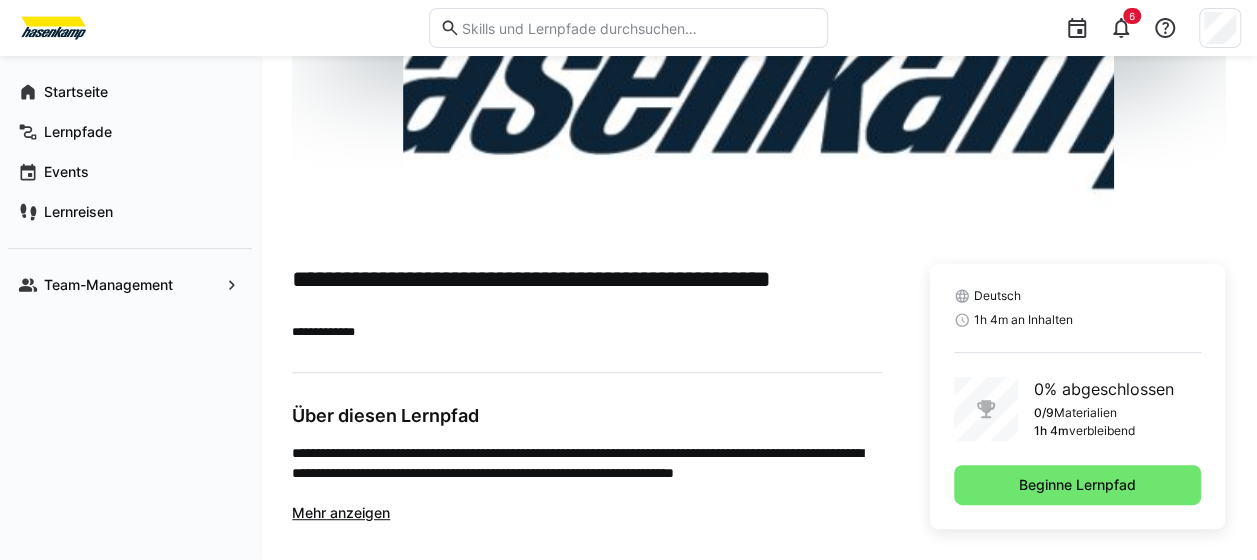click on "Mehr anzeigen" 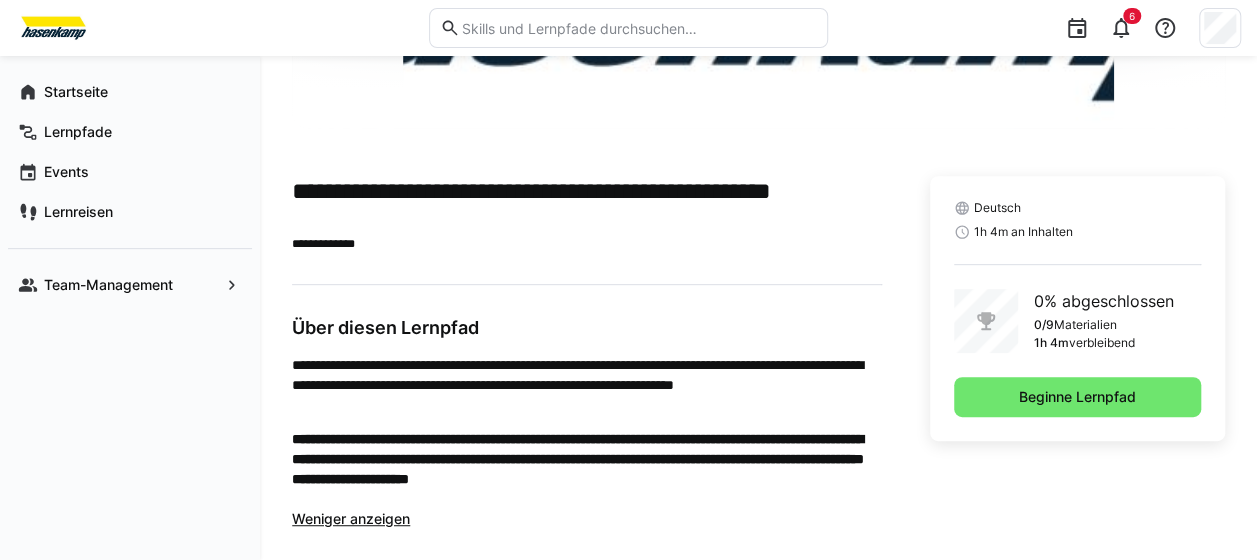 scroll, scrollTop: 360, scrollLeft: 0, axis: vertical 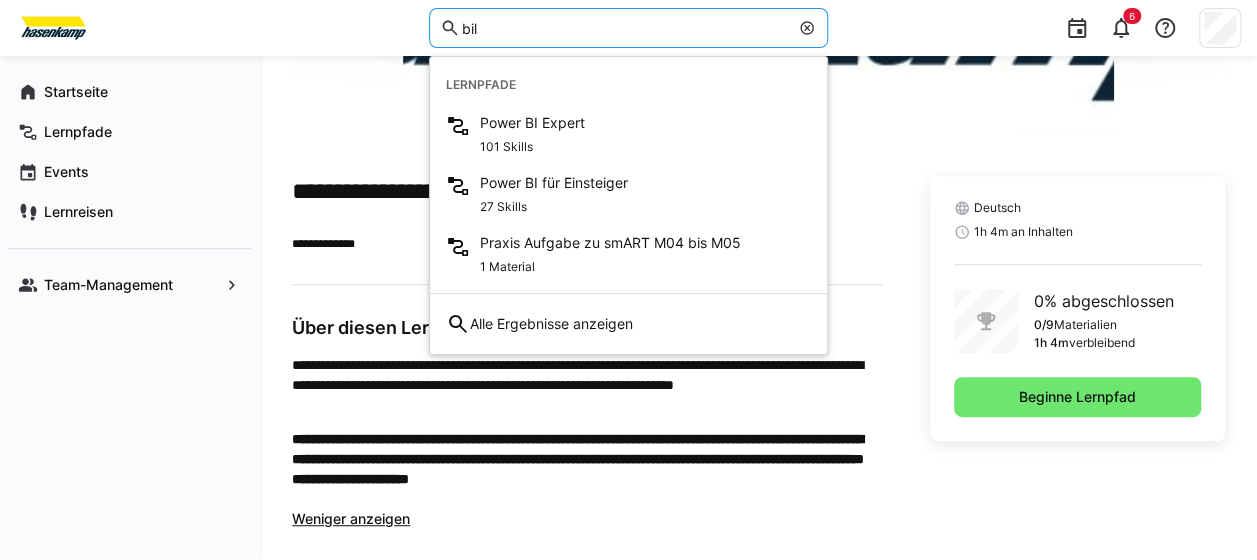 type on "bil" 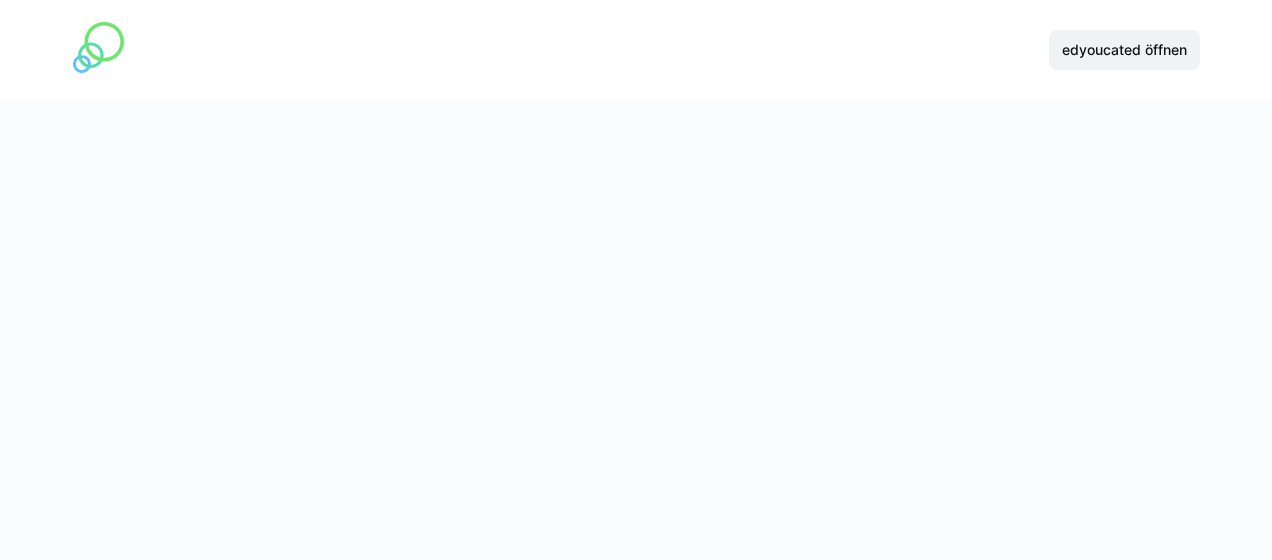 scroll, scrollTop: 0, scrollLeft: 0, axis: both 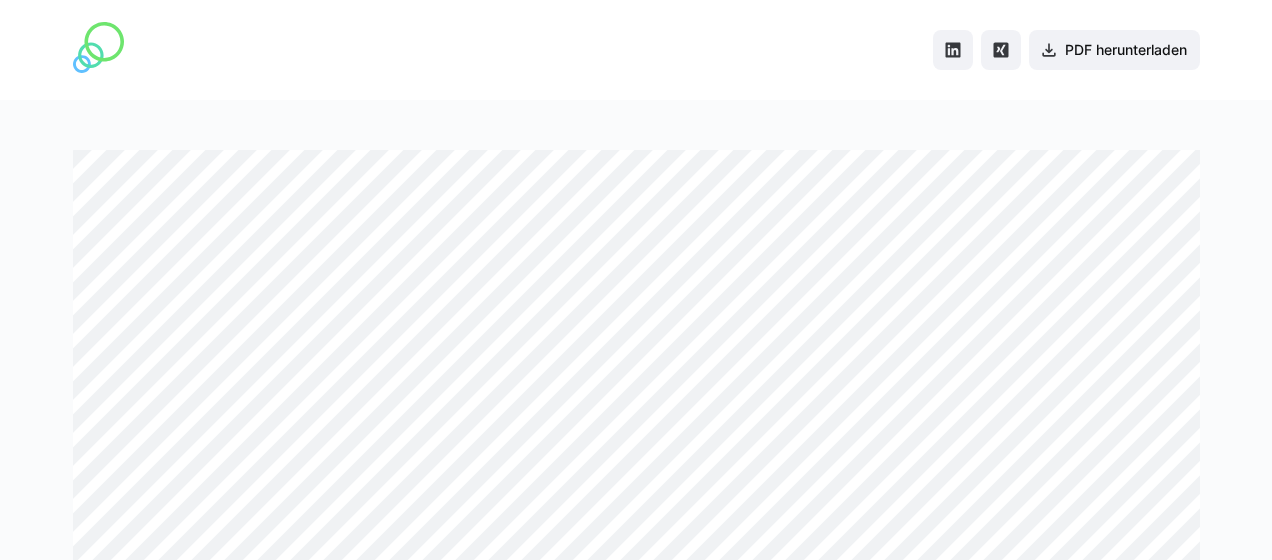 drag, startPoint x: 242, startPoint y: 105, endPoint x: 155, endPoint y: 79, distance: 90.80198 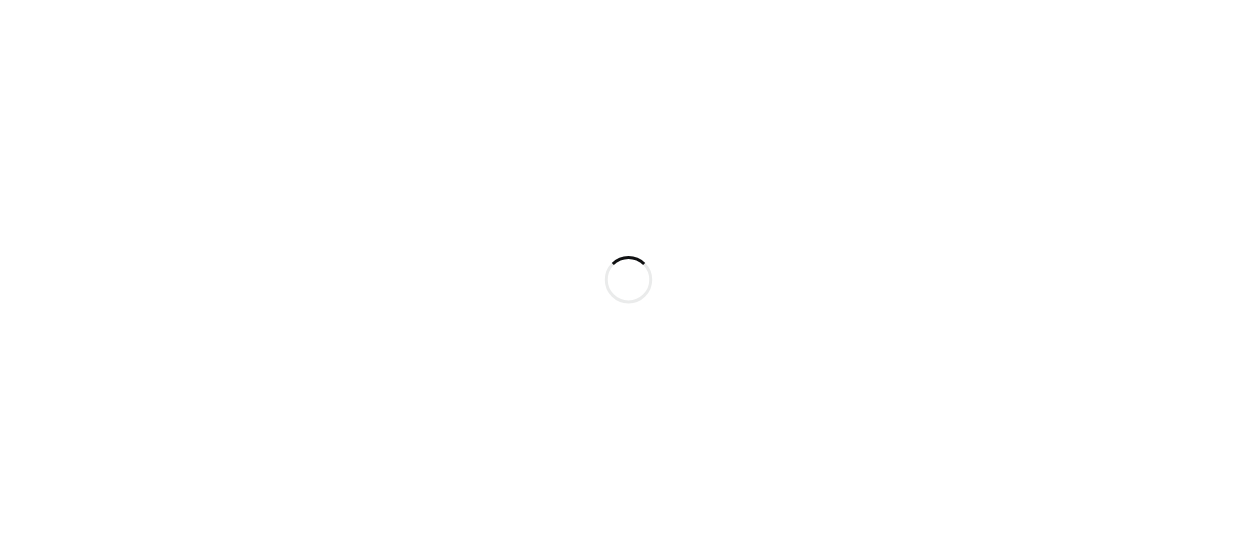 scroll, scrollTop: 0, scrollLeft: 0, axis: both 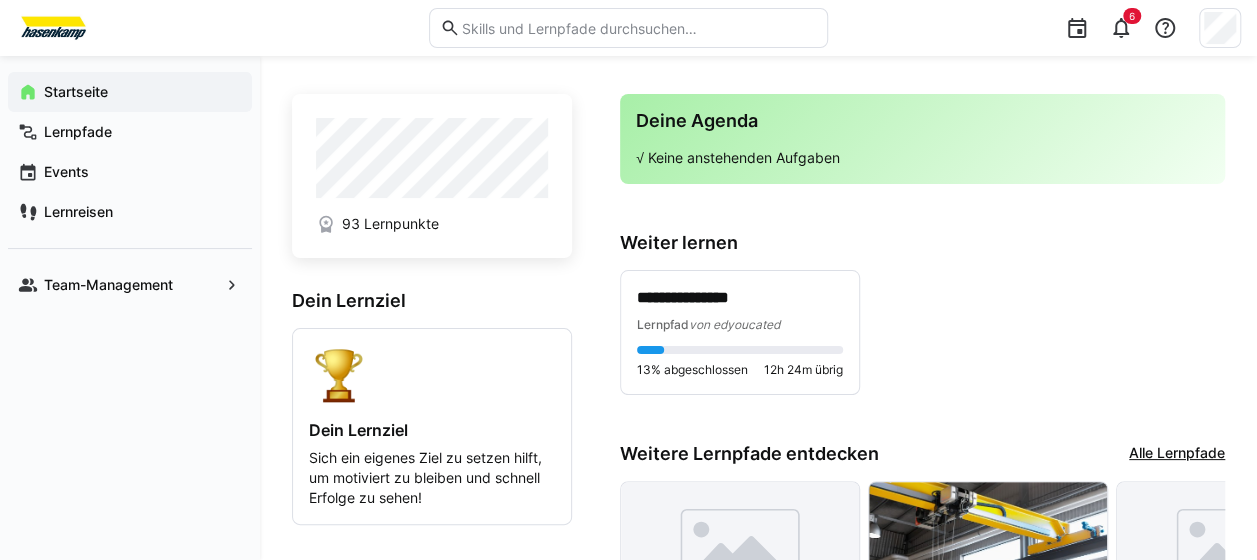 click 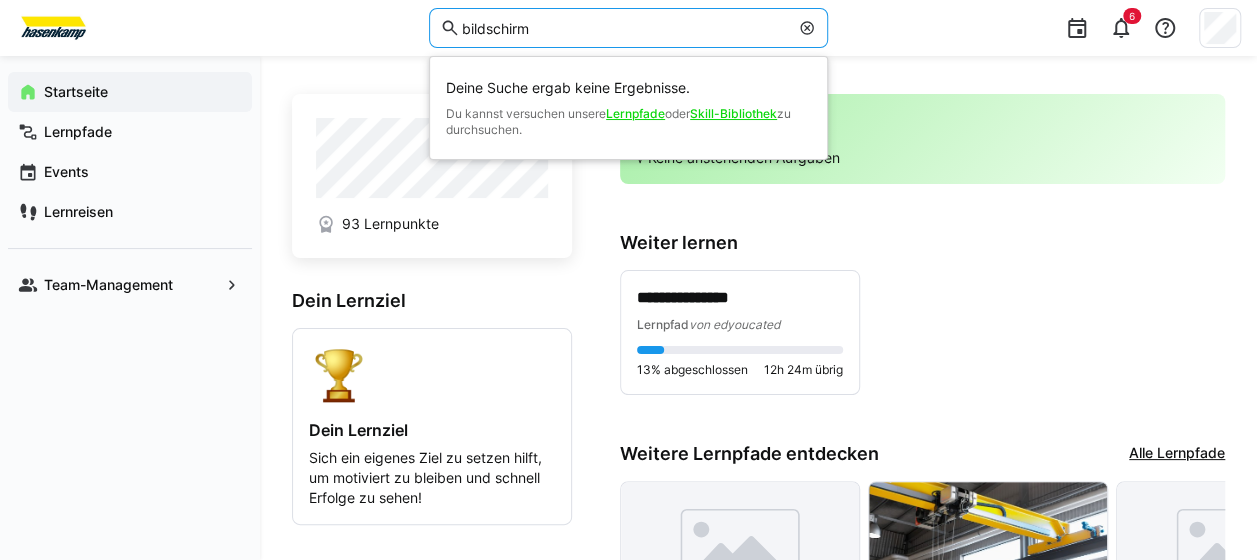 type on "bildschirm" 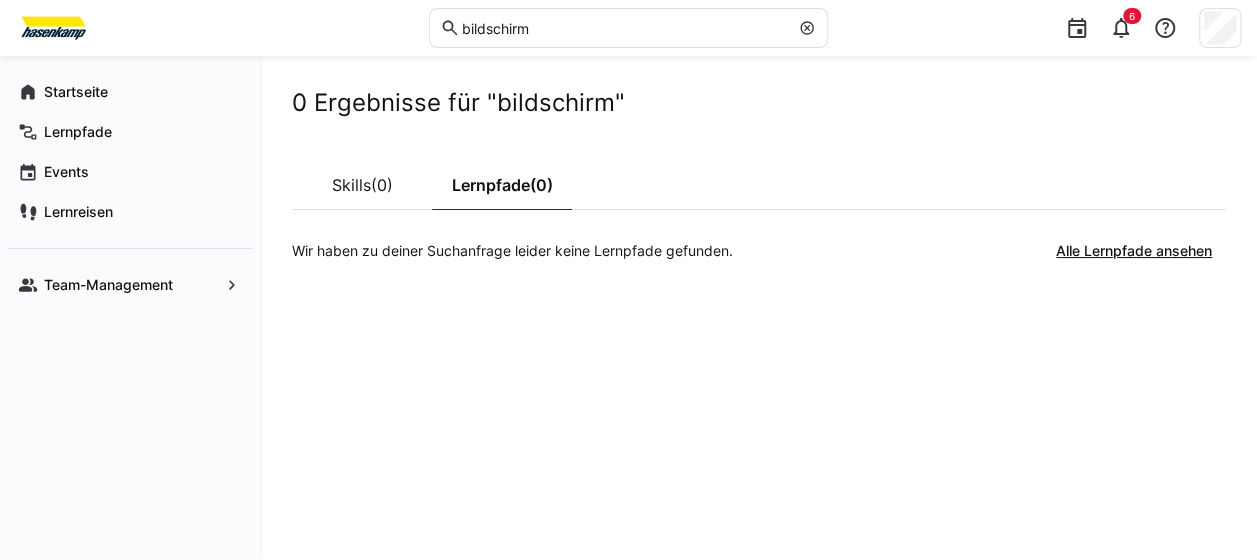 click on "bildschirm" 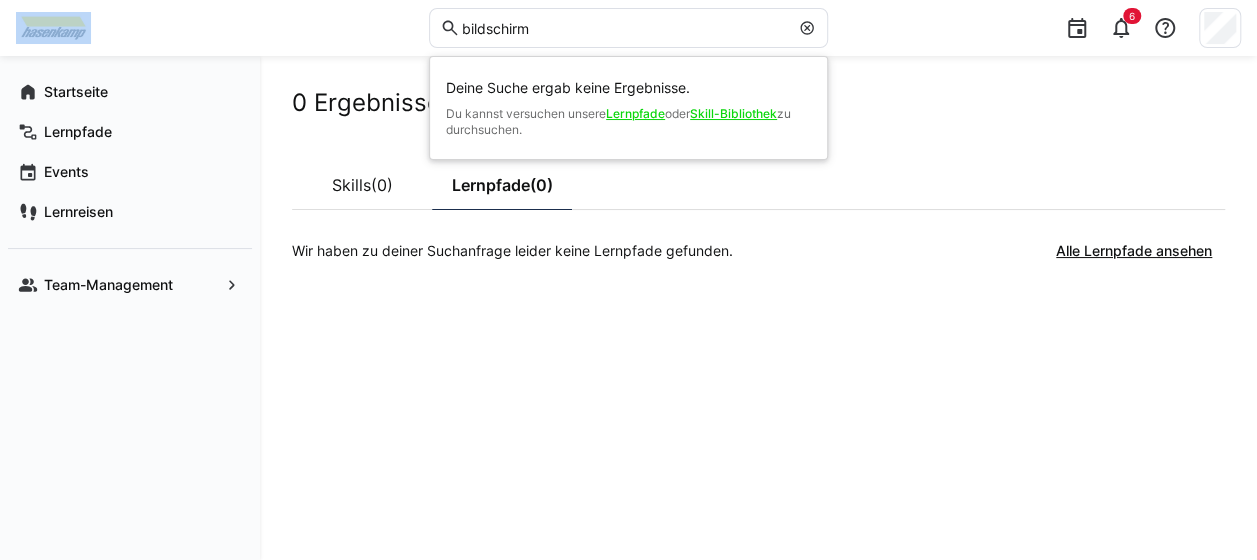 drag, startPoint x: 650, startPoint y: 16, endPoint x: 357, endPoint y: 34, distance: 293.55237 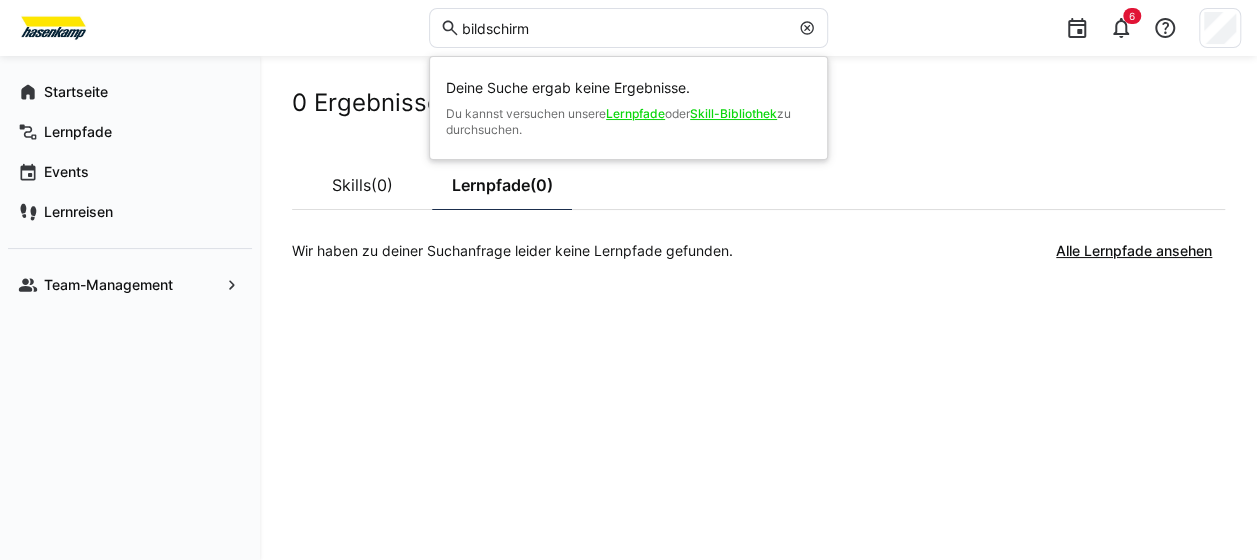 click 